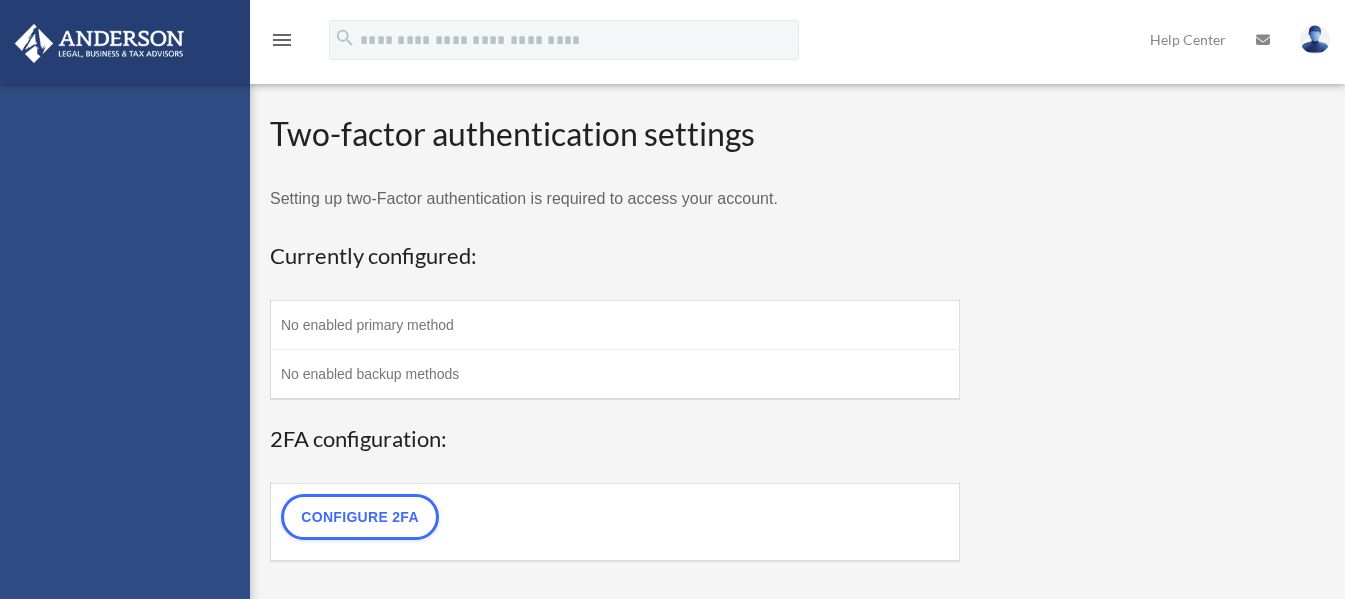 scroll, scrollTop: 0, scrollLeft: 0, axis: both 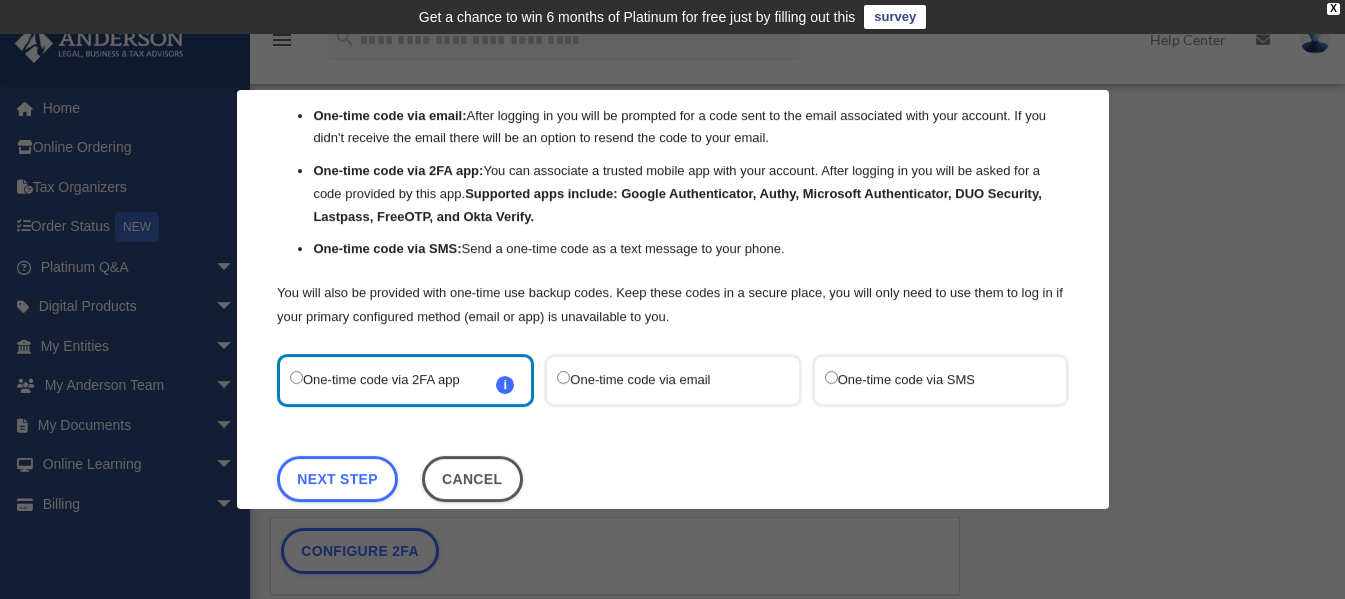 click on "One-time code via SMS" at bounding box center (929, 379) 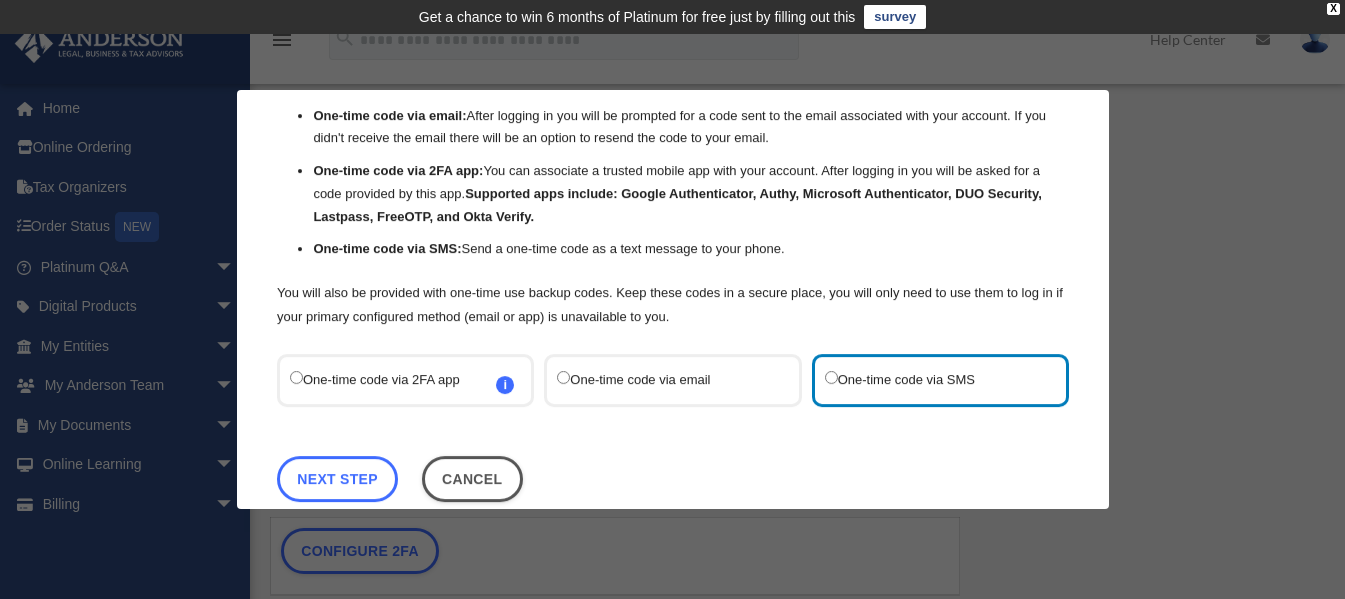 click on "Next Step" at bounding box center [337, 478] 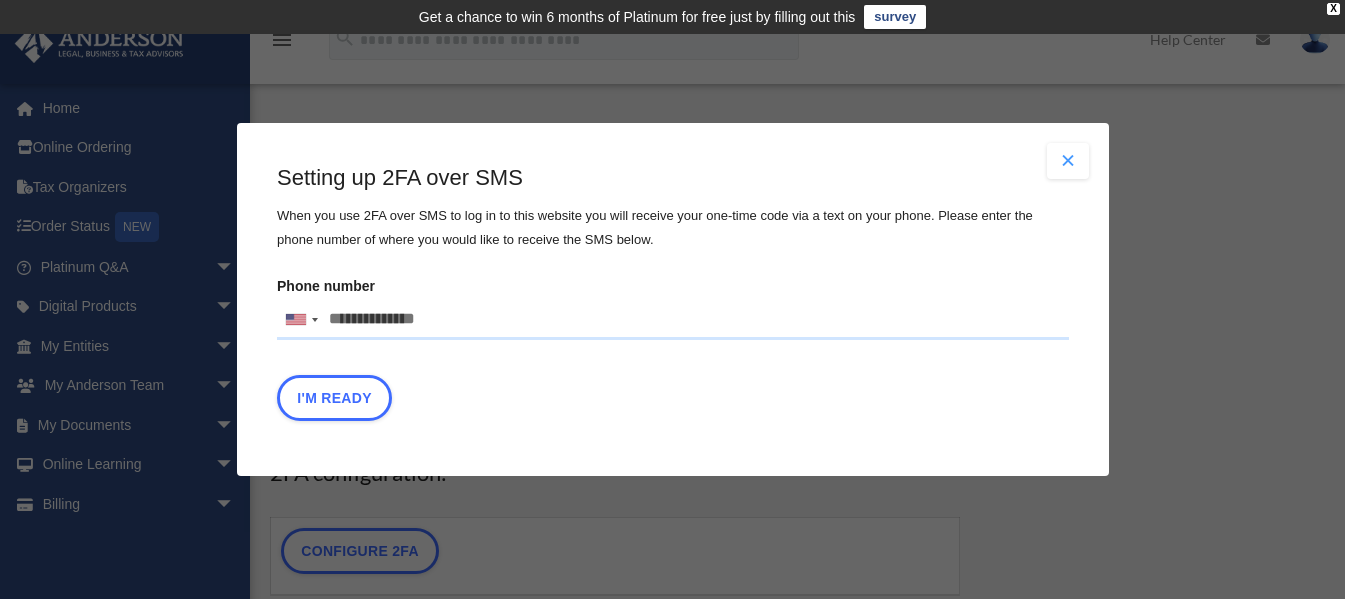 scroll, scrollTop: 0, scrollLeft: 0, axis: both 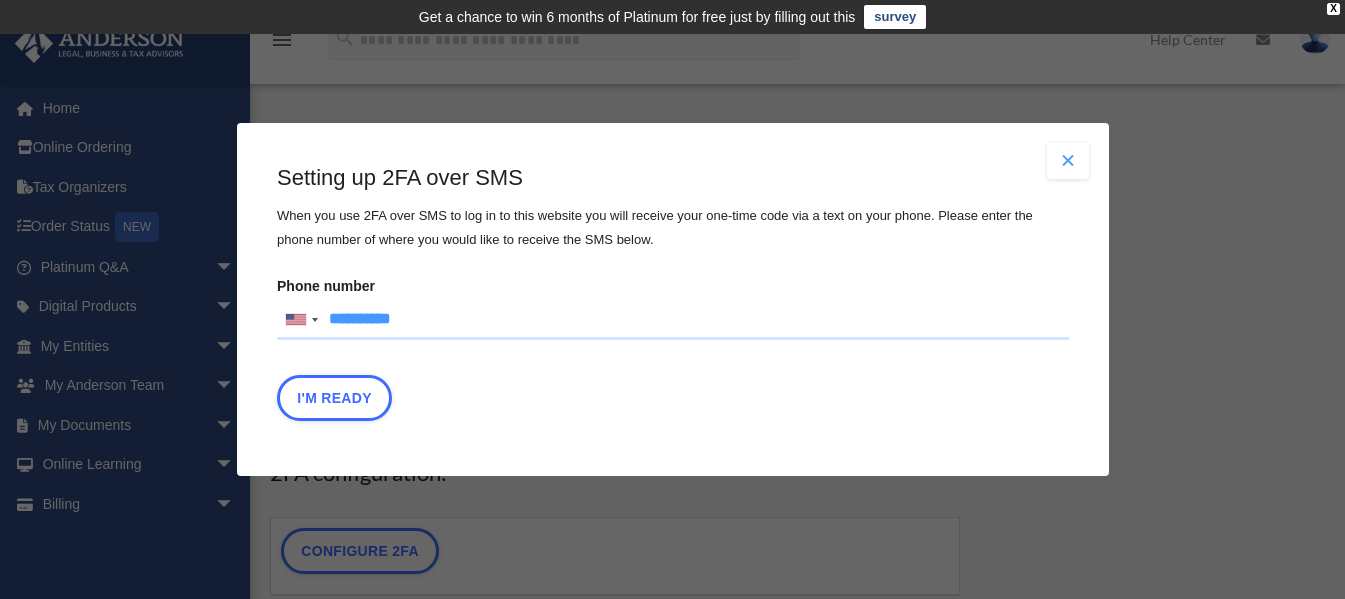 type on "**********" 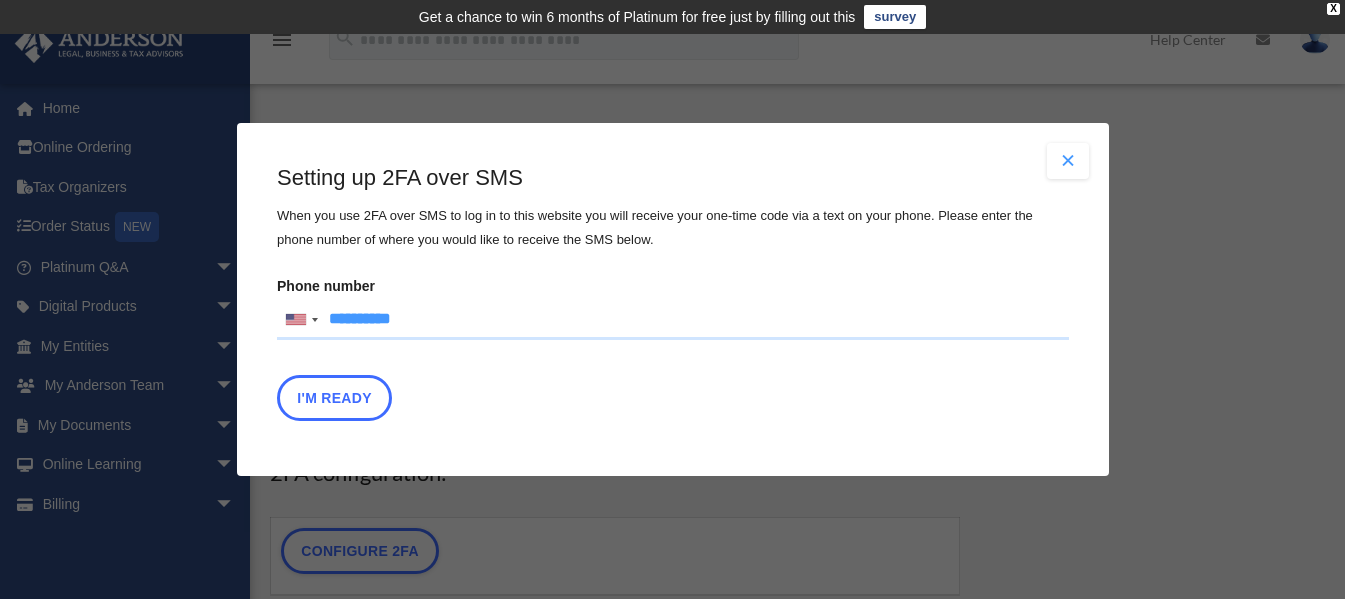 click on "I'm Ready" at bounding box center [334, 398] 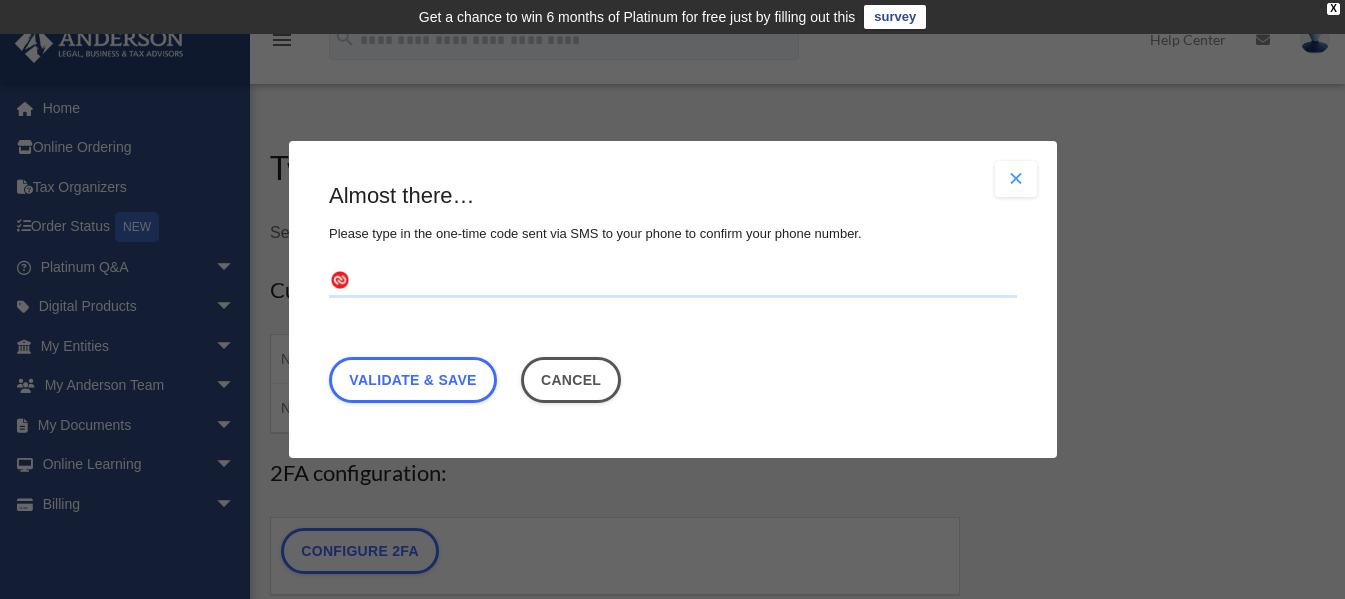 click at bounding box center (673, 282) 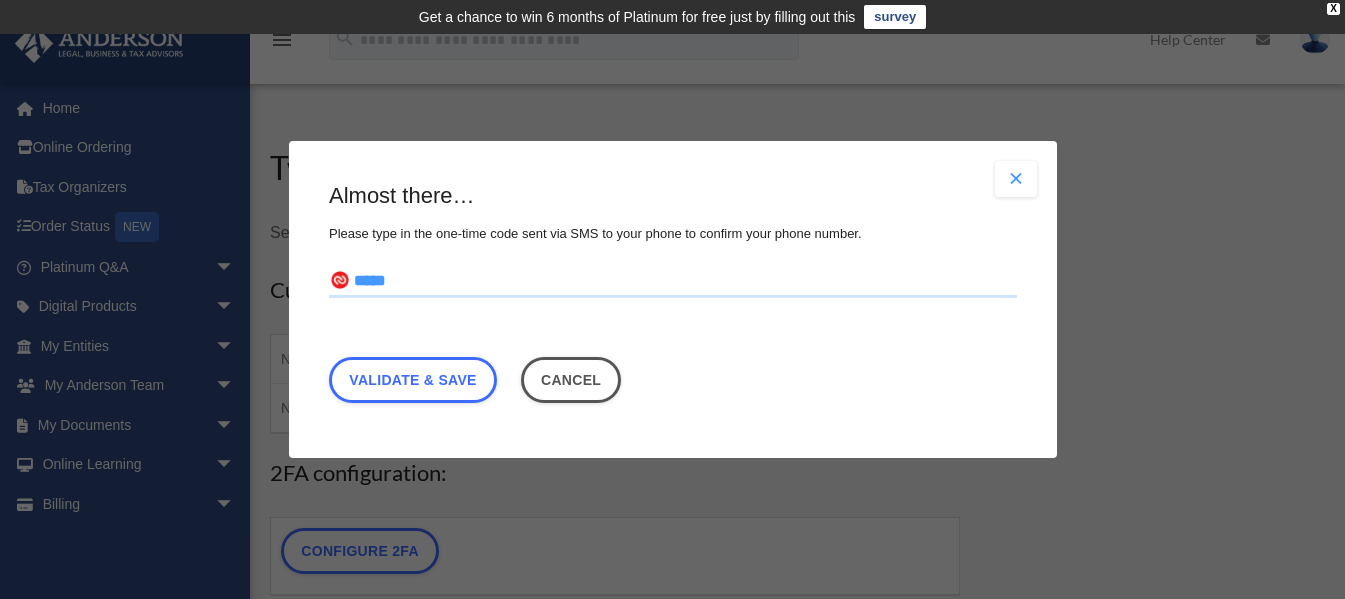 type on "******" 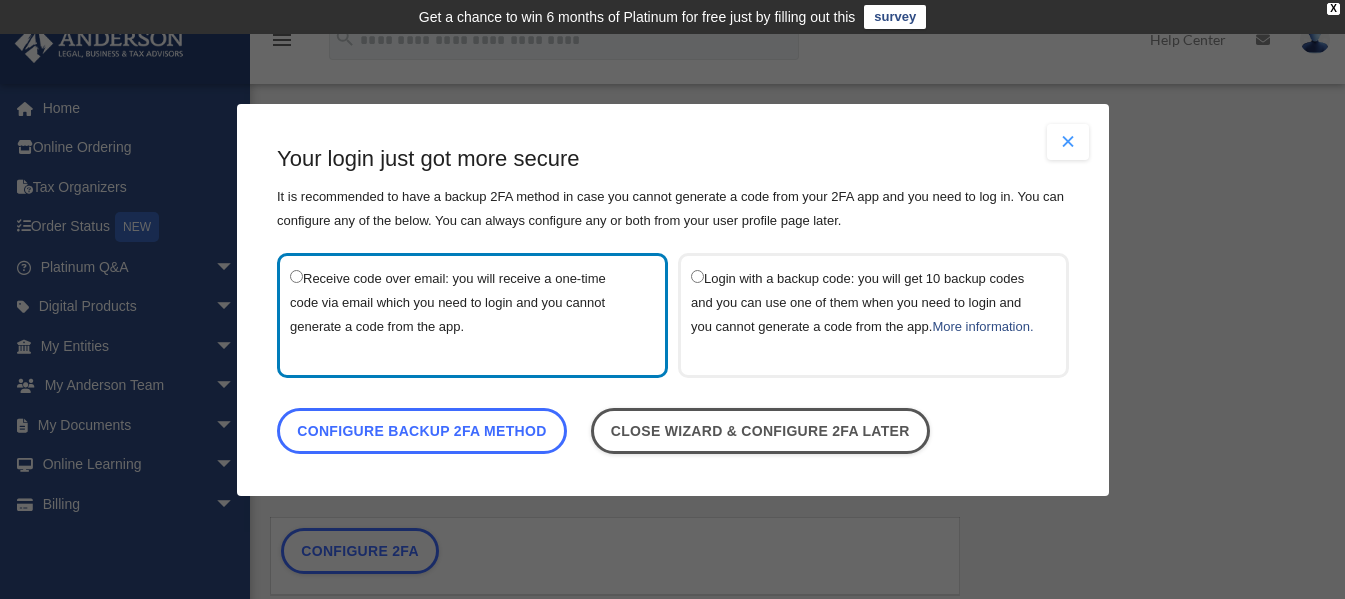 click on "Configure backup 2FA method" at bounding box center (422, 430) 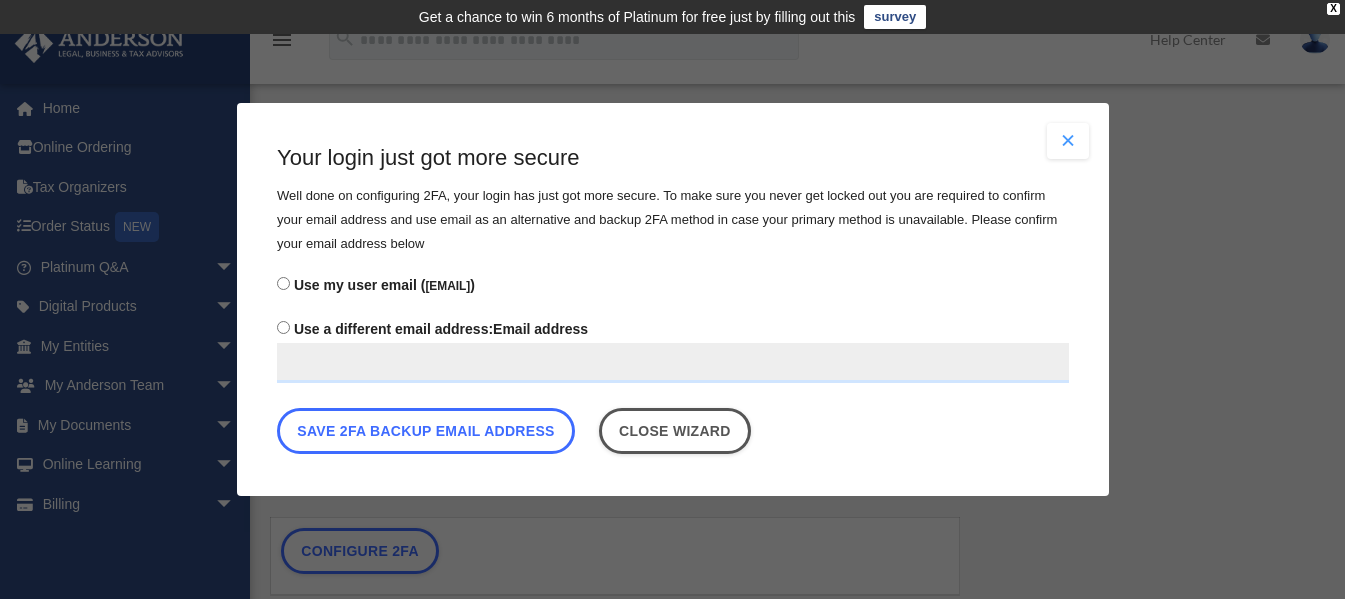 click on "Save 2FA backup email address" at bounding box center [426, 431] 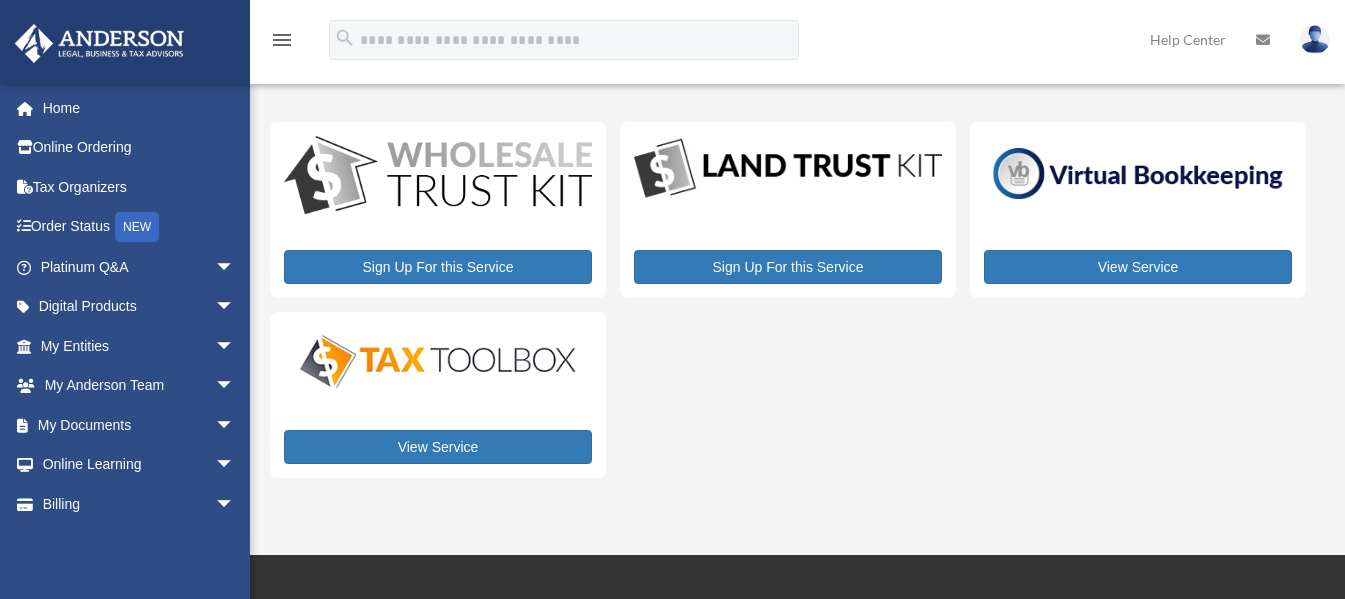 scroll, scrollTop: 0, scrollLeft: 0, axis: both 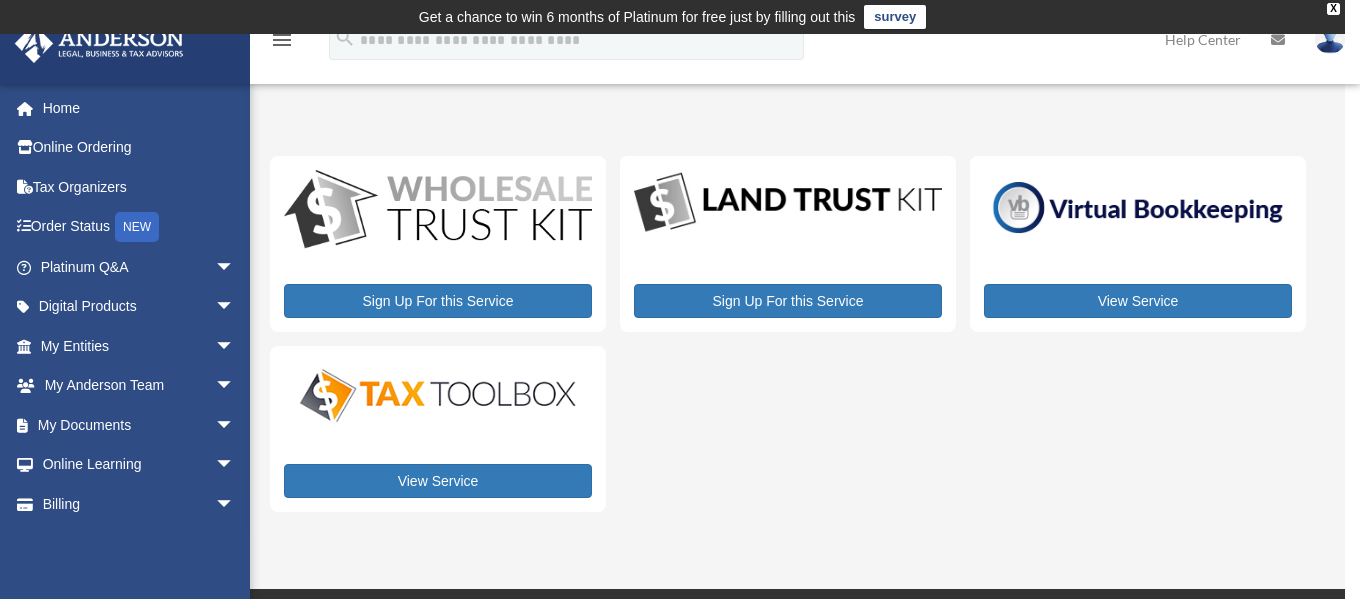 click on "X" at bounding box center [1333, 9] 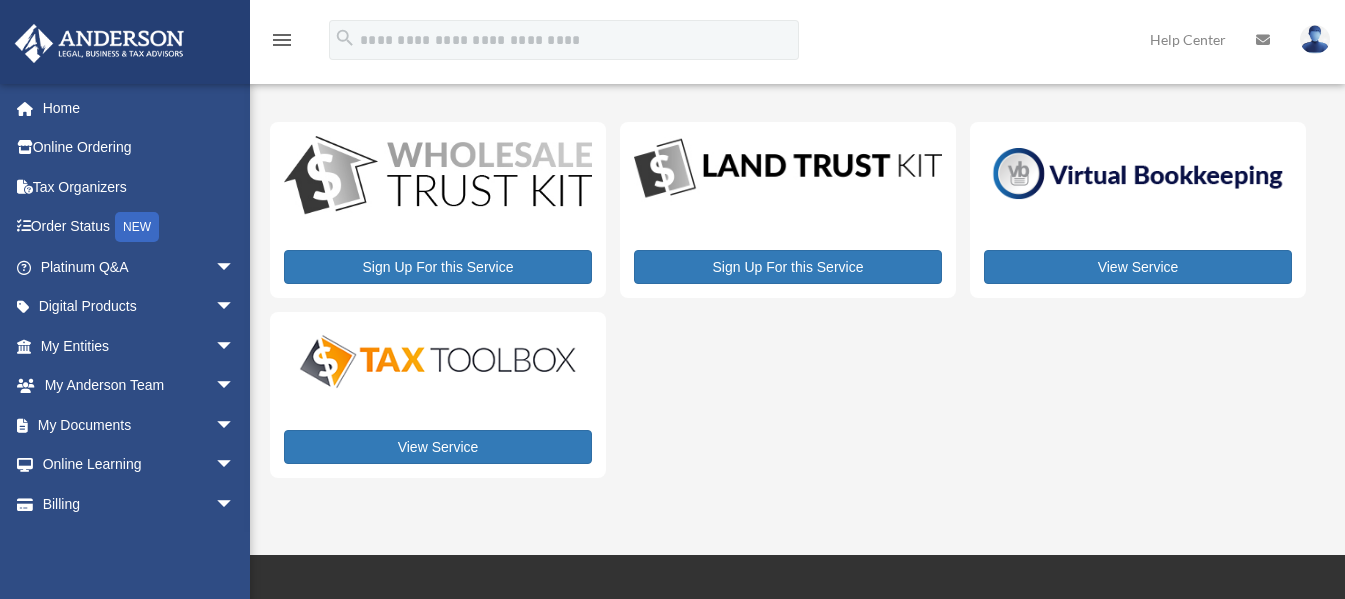 click on "arrow_drop_down" at bounding box center [235, 267] 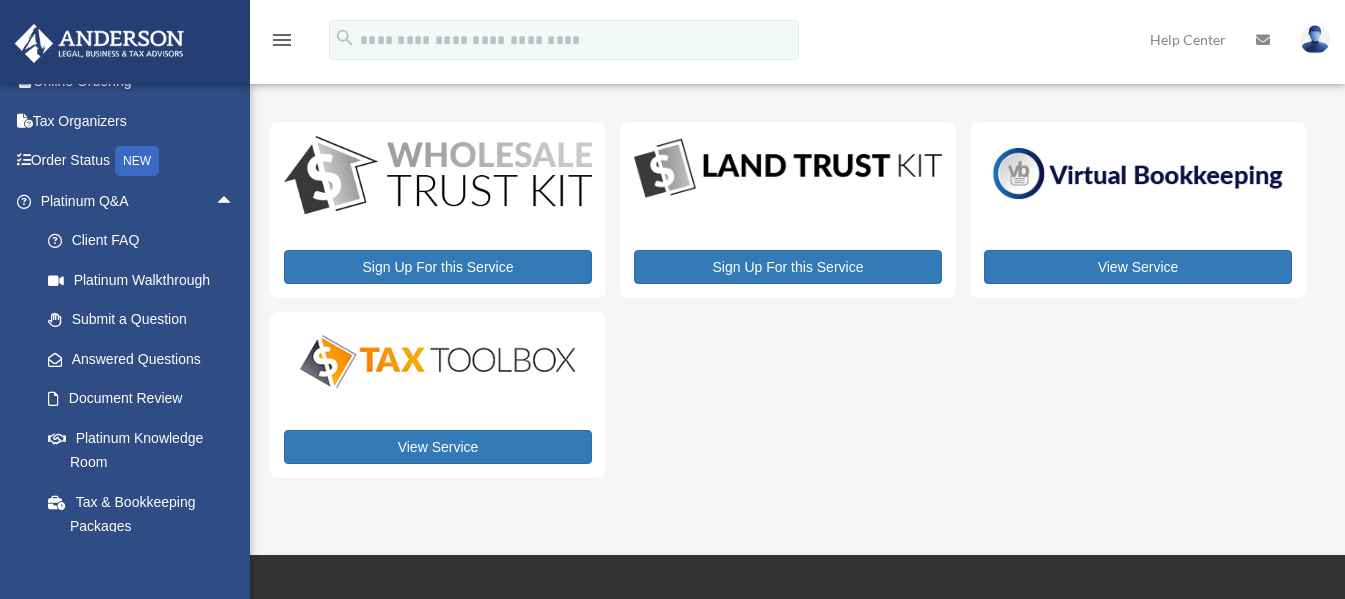 scroll, scrollTop: 100, scrollLeft: 0, axis: vertical 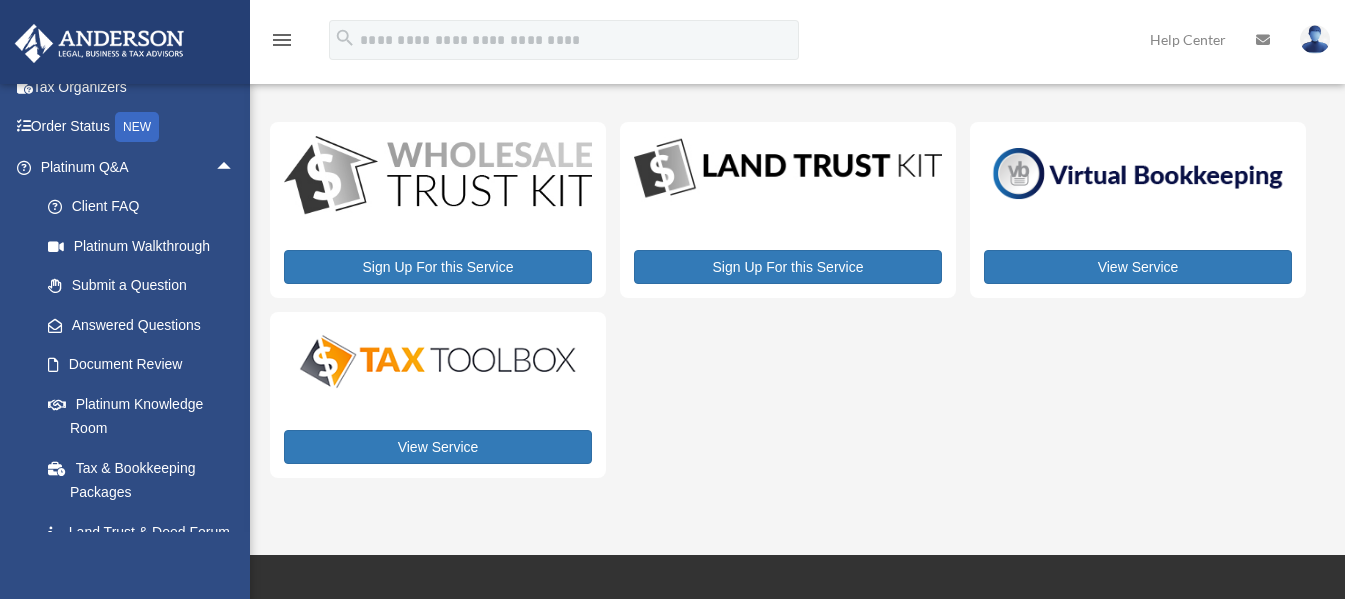 click on "Platinum Knowledge Room" at bounding box center (146, 416) 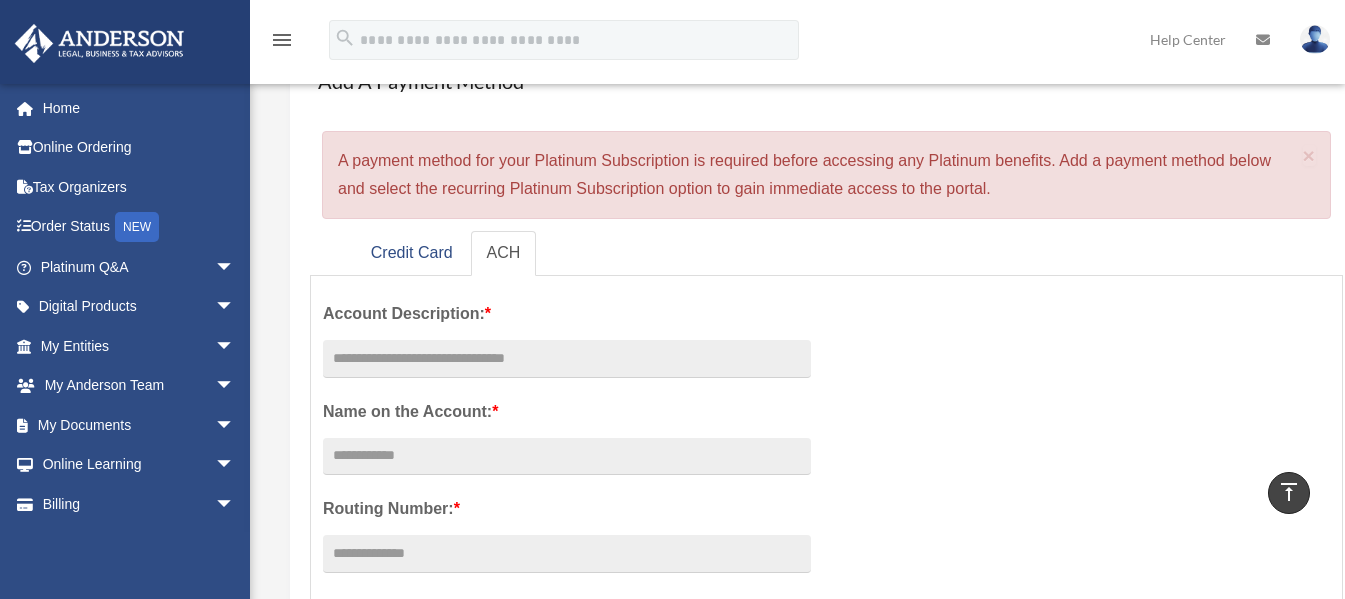 scroll, scrollTop: 0, scrollLeft: 0, axis: both 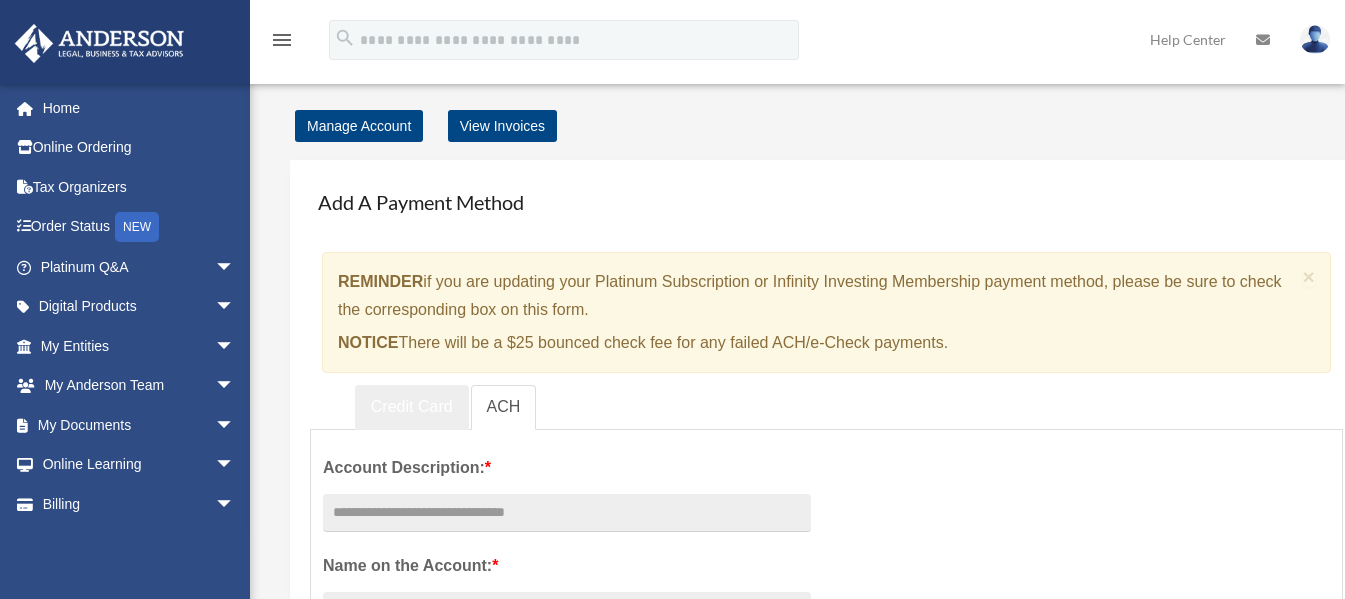 click on "Credit Card" at bounding box center [412, 407] 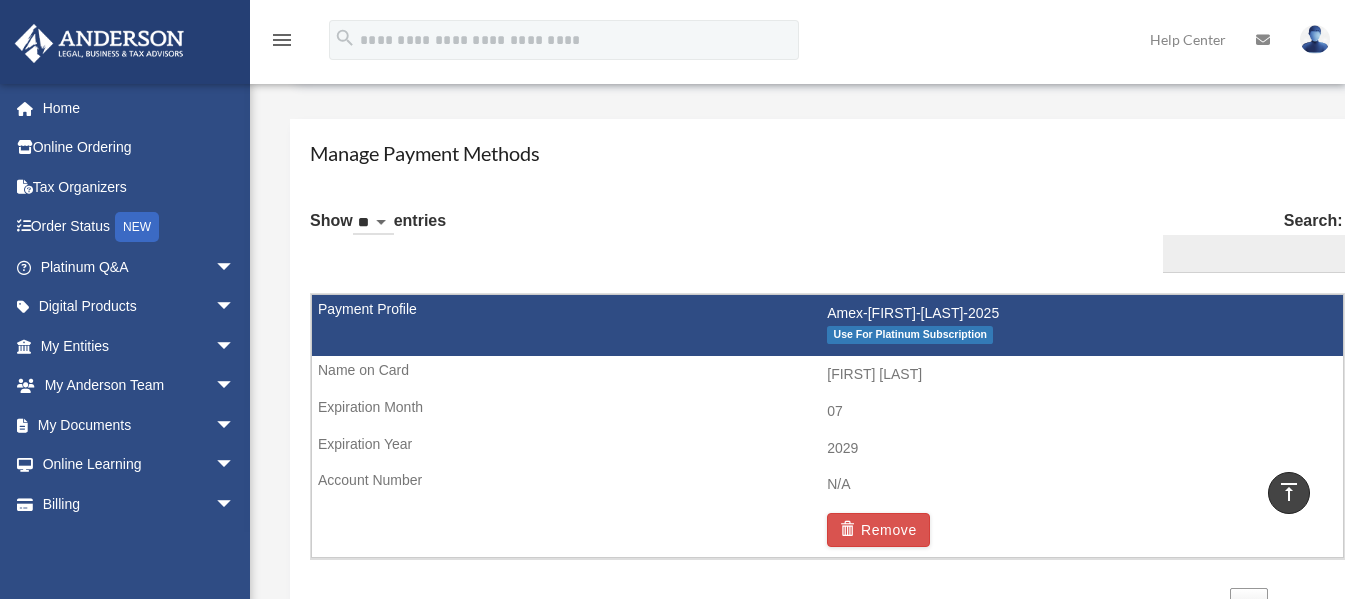 scroll, scrollTop: 1200, scrollLeft: 0, axis: vertical 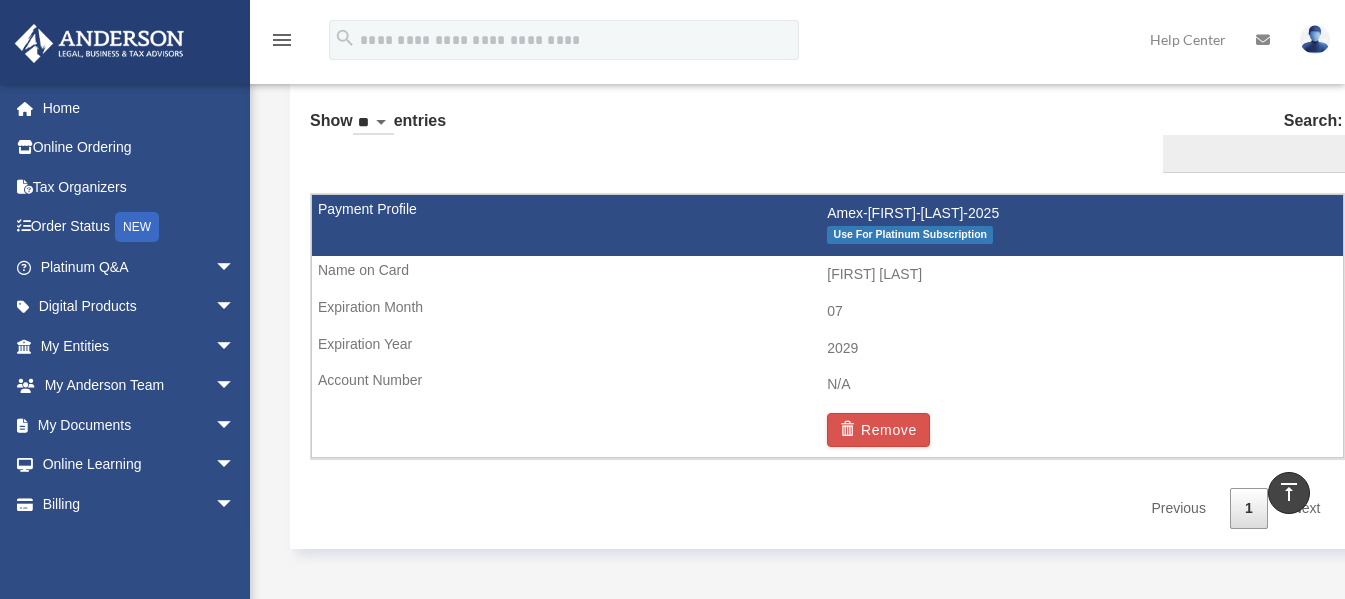 click on "Home" at bounding box center [139, 108] 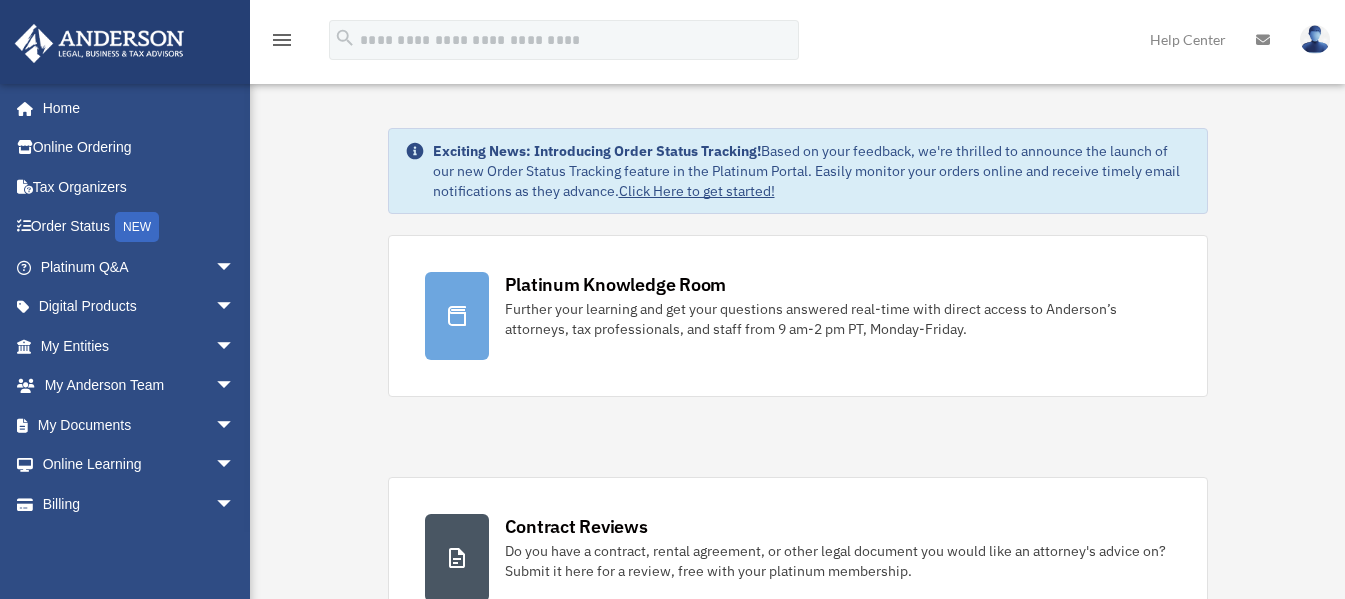 scroll, scrollTop: 0, scrollLeft: 0, axis: both 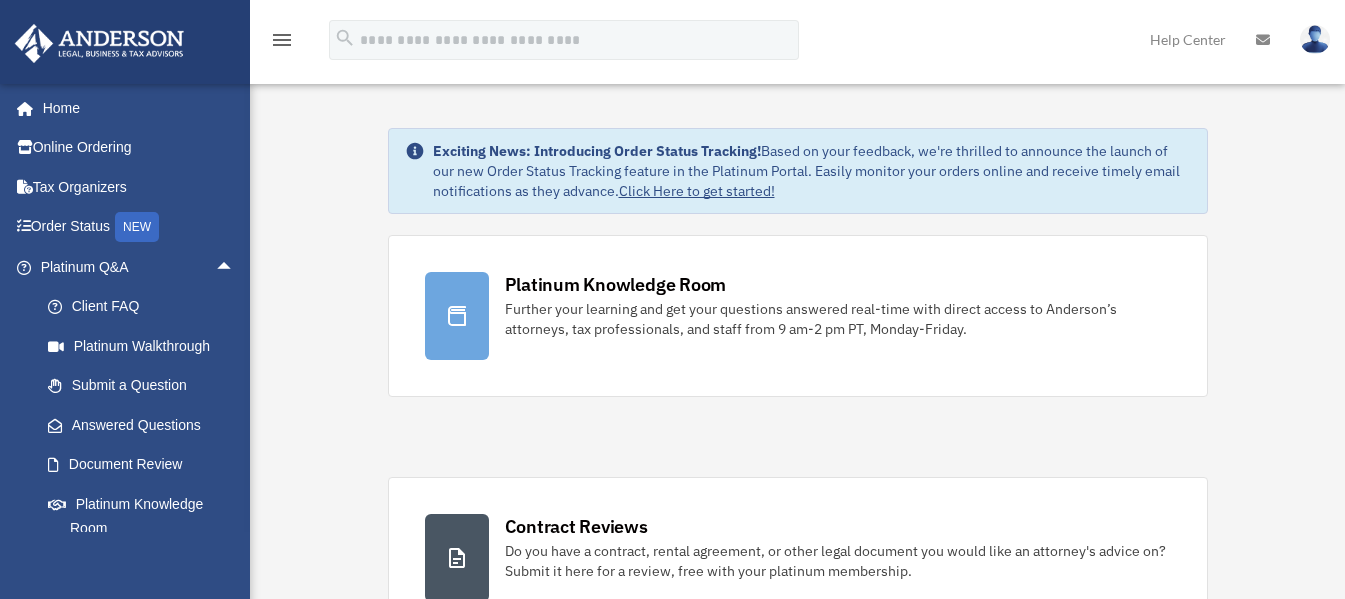 click on "Further your learning and get your questions answered real-time with direct access to Anderson’s attorneys, tax professionals, and staff from 9 am-2 pm PT, Monday-Friday." at bounding box center [838, 319] 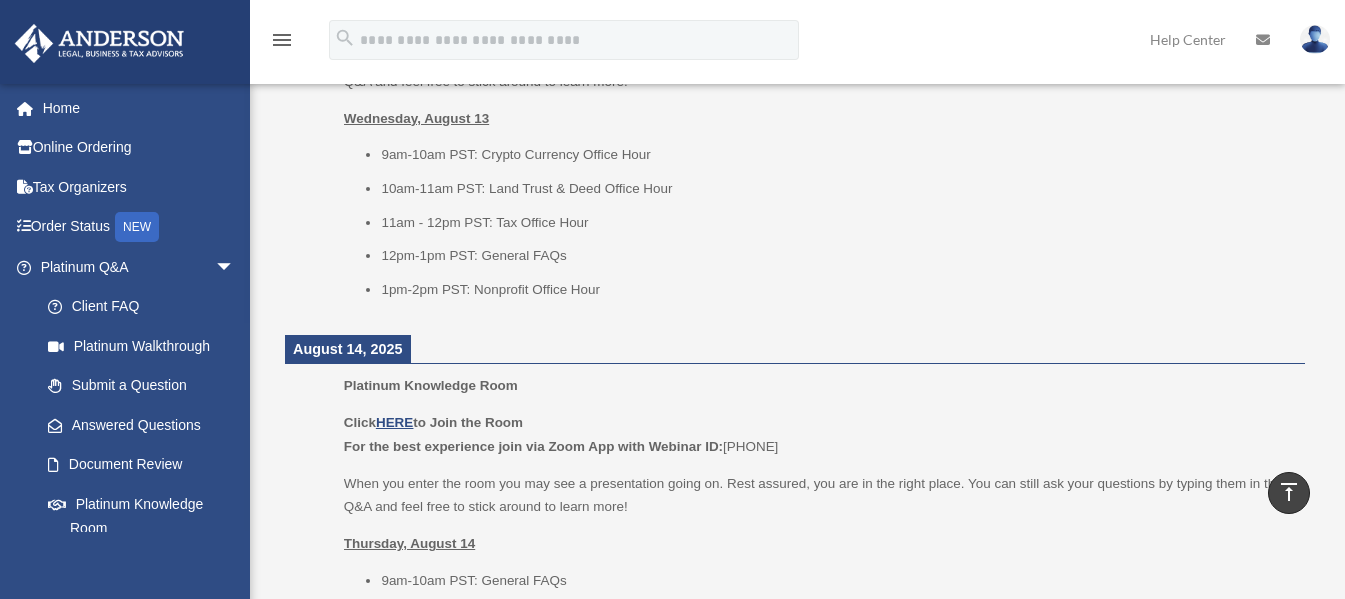 scroll, scrollTop: 2300, scrollLeft: 0, axis: vertical 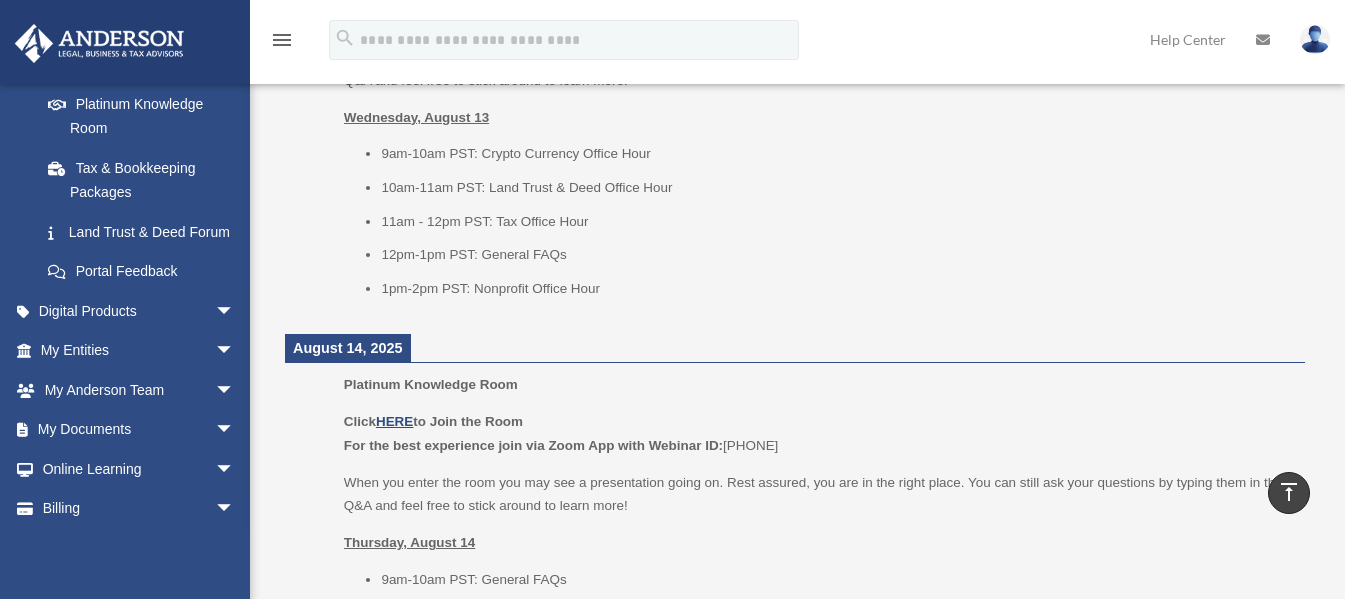 click on "Digital Products arrow_drop_down" at bounding box center [139, 311] 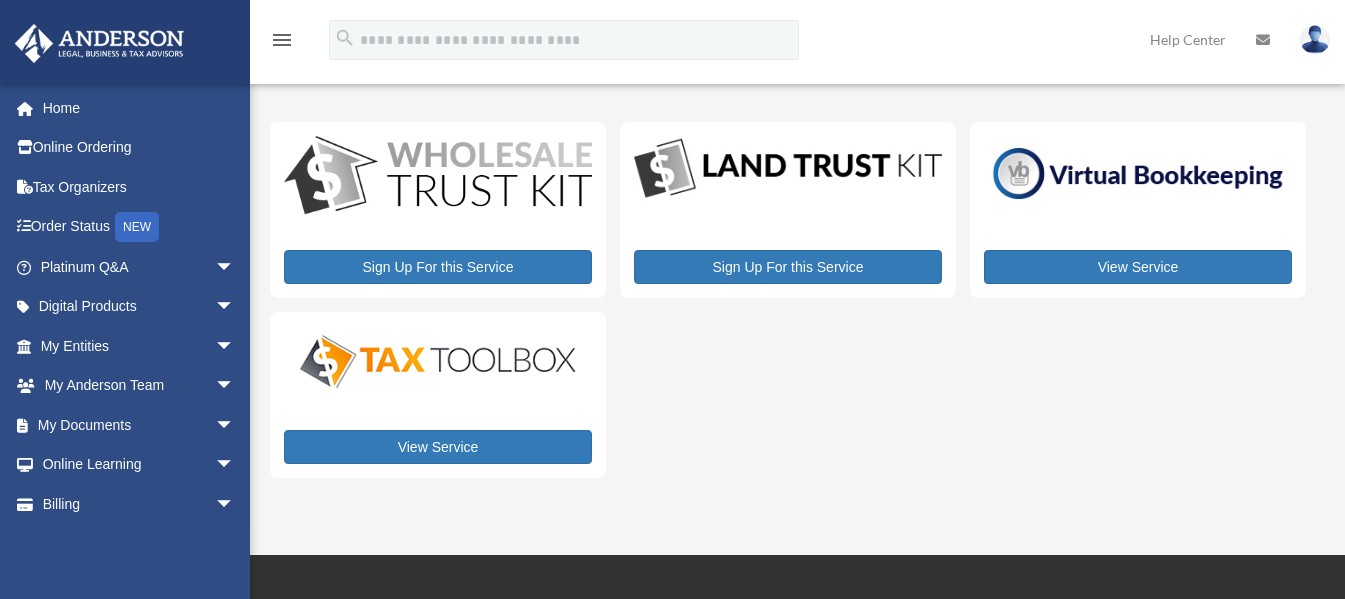 scroll, scrollTop: 0, scrollLeft: 0, axis: both 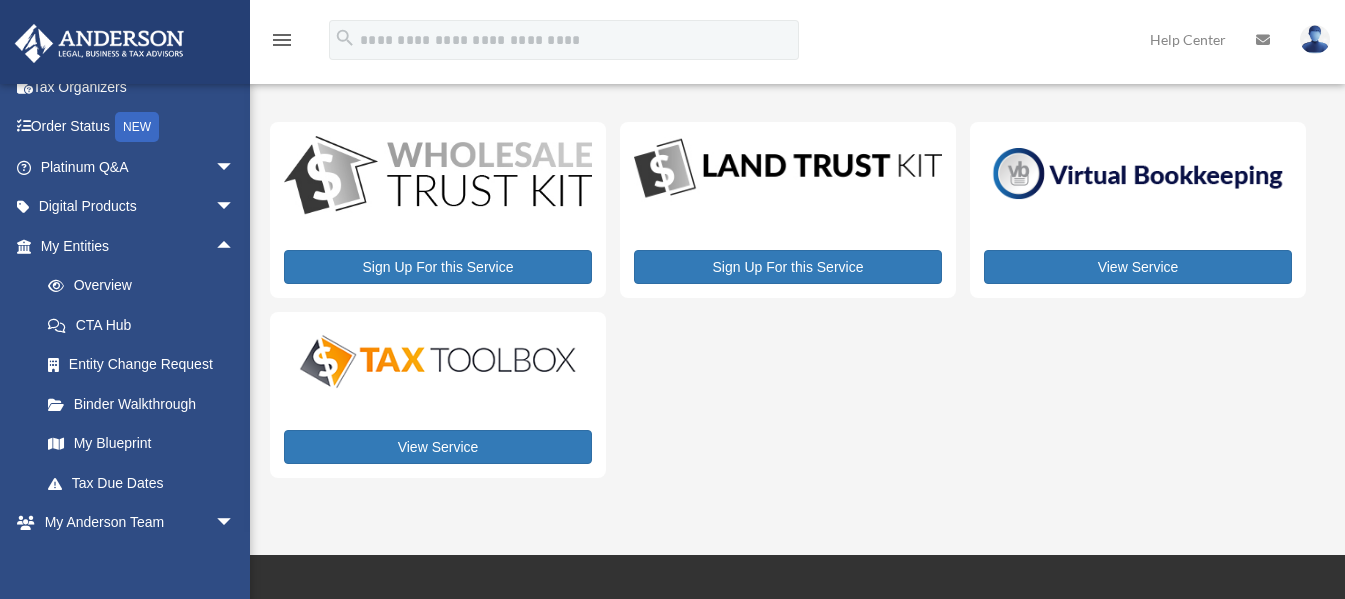 click on "My Blueprint" at bounding box center [146, 444] 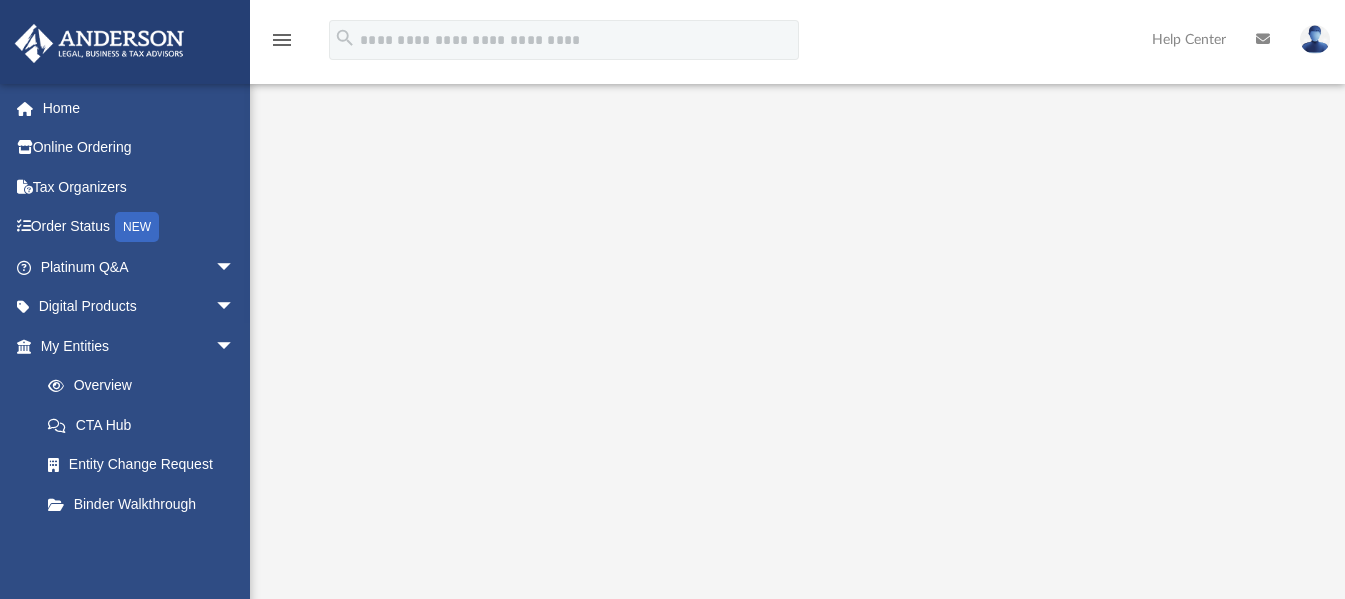 scroll, scrollTop: 200, scrollLeft: 0, axis: vertical 